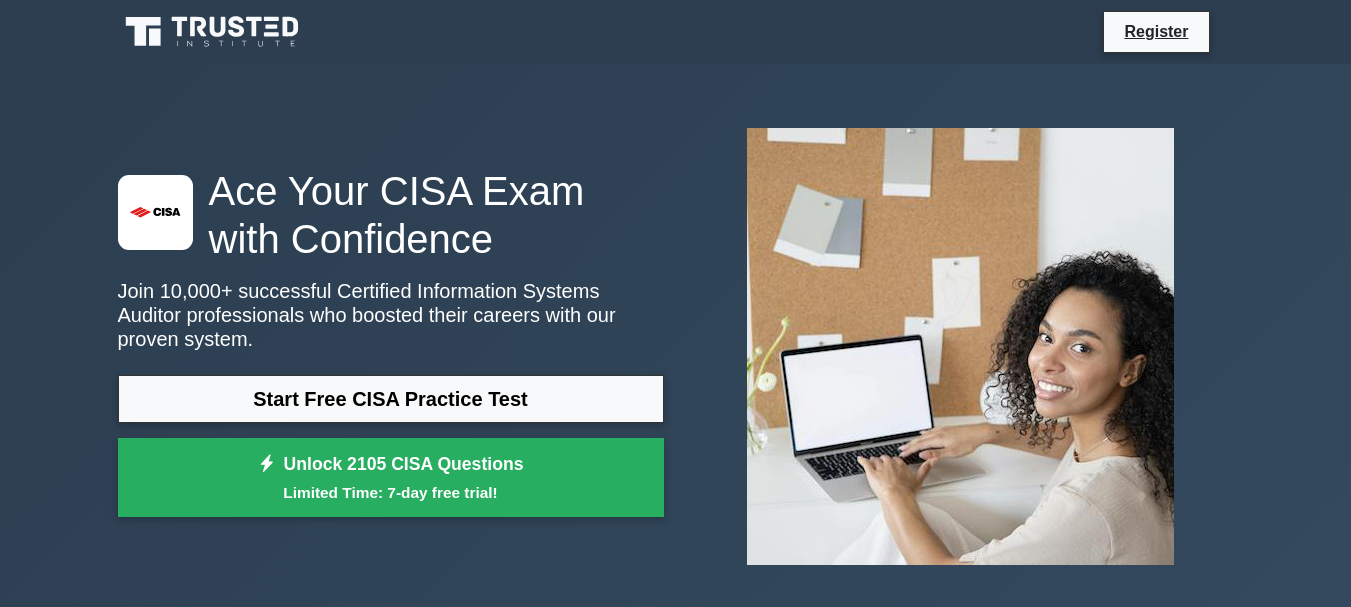 scroll, scrollTop: 0, scrollLeft: 0, axis: both 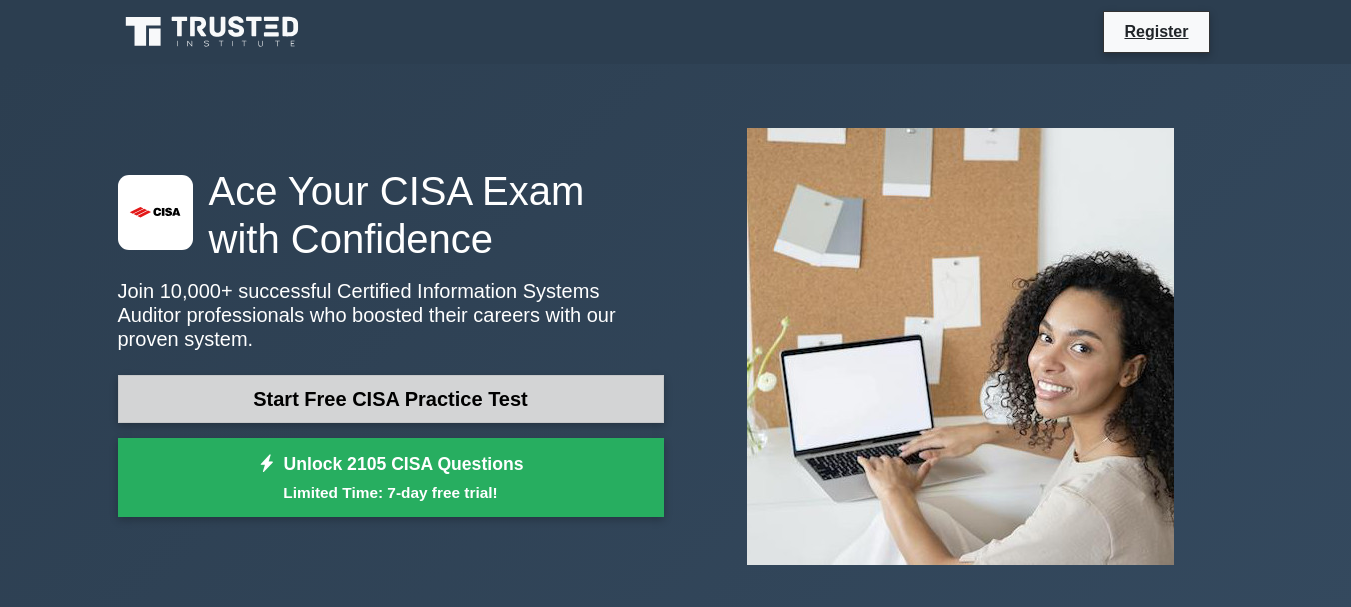 click on "Start Free CISA Practice Test" at bounding box center [391, 399] 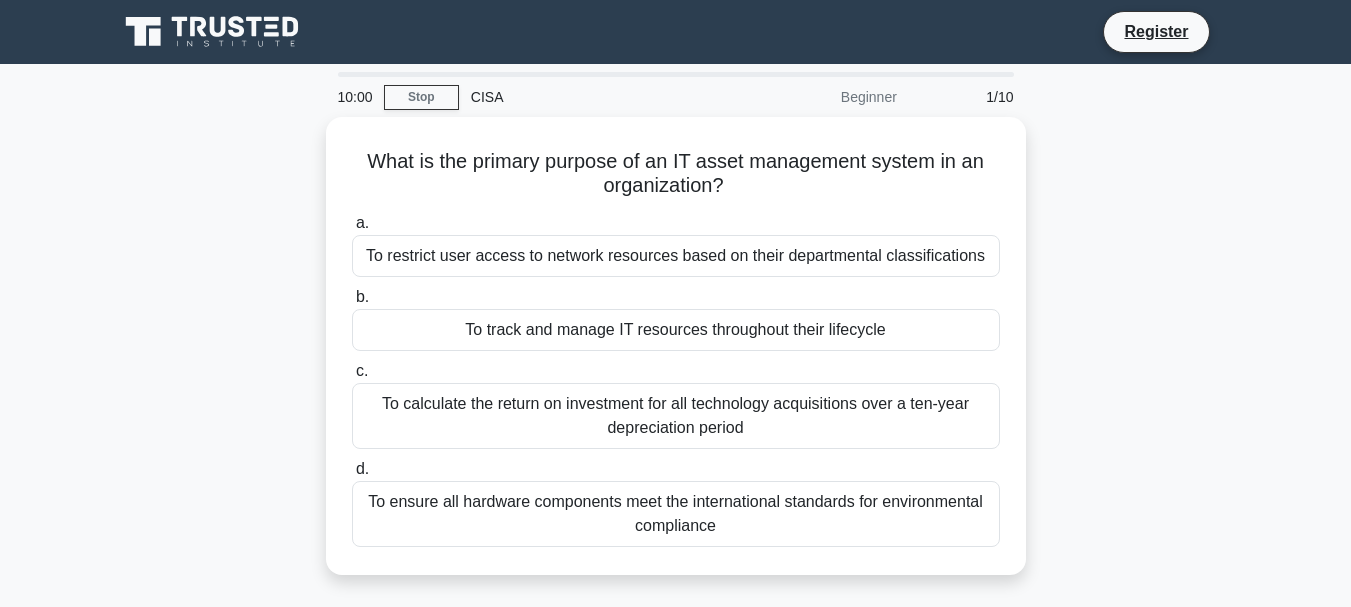 scroll, scrollTop: 0, scrollLeft: 0, axis: both 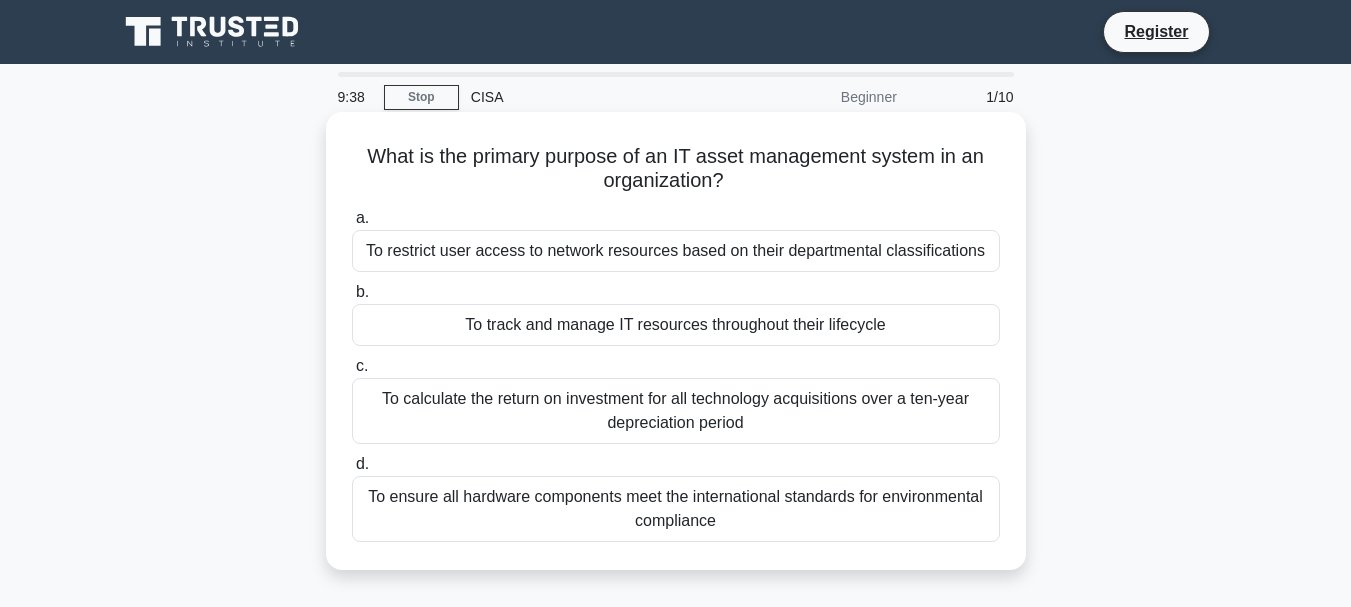 click on "To track and manage IT resources throughout their lifecycle" at bounding box center [676, 325] 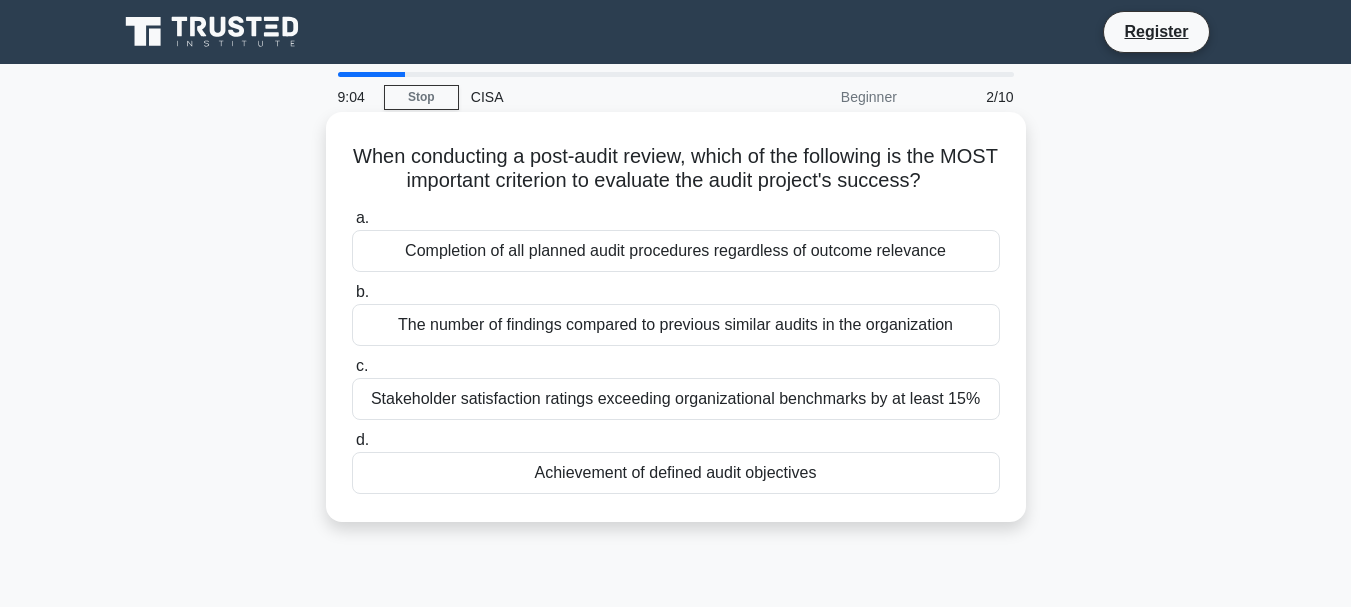 click on "Achievement of defined audit objectives" at bounding box center [676, 473] 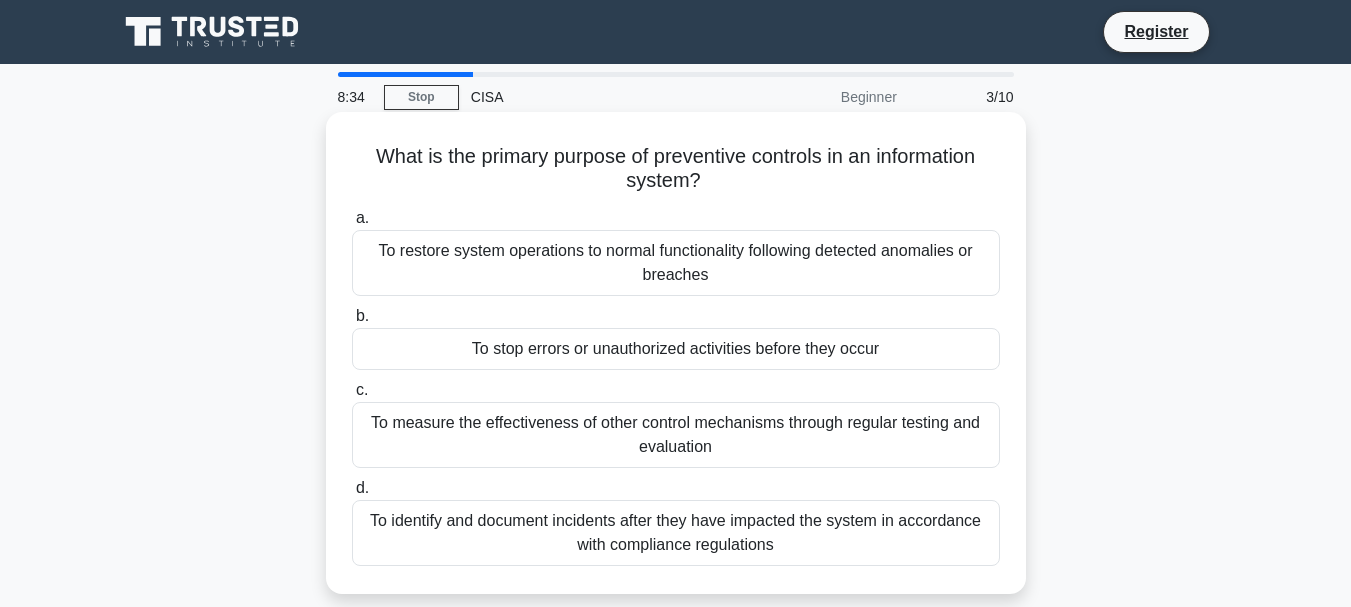 click on "To stop errors or unauthorized activities before they occur" at bounding box center [676, 349] 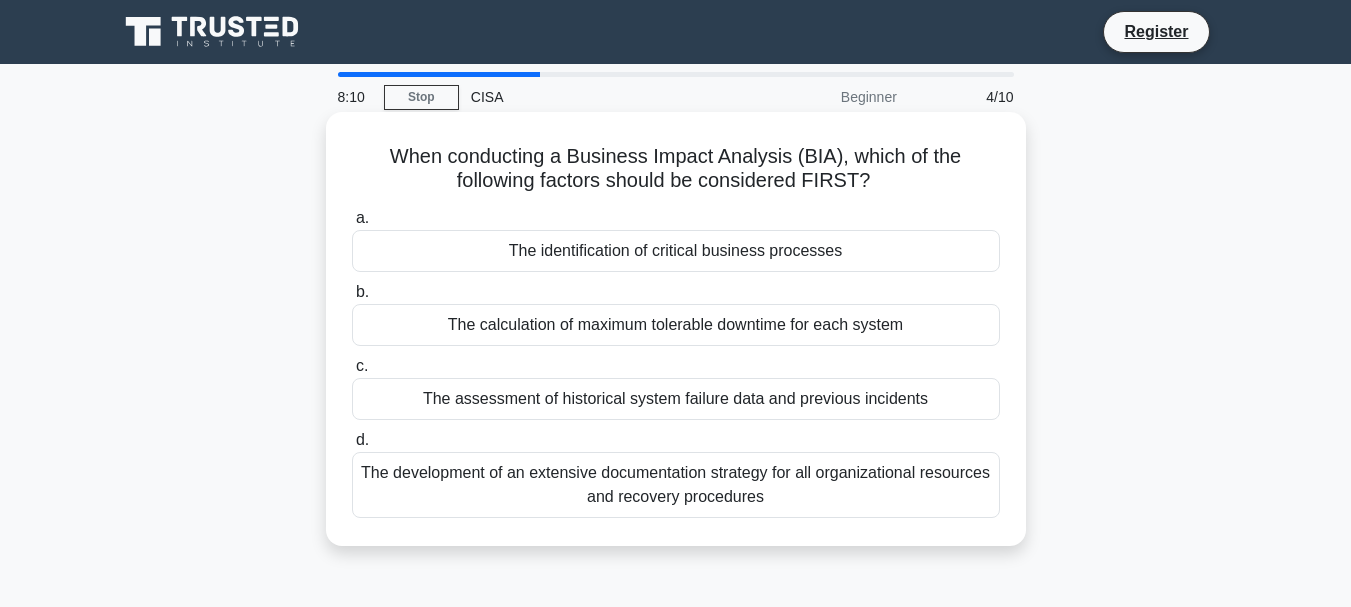 click on "The identification of critical business processes" at bounding box center [676, 251] 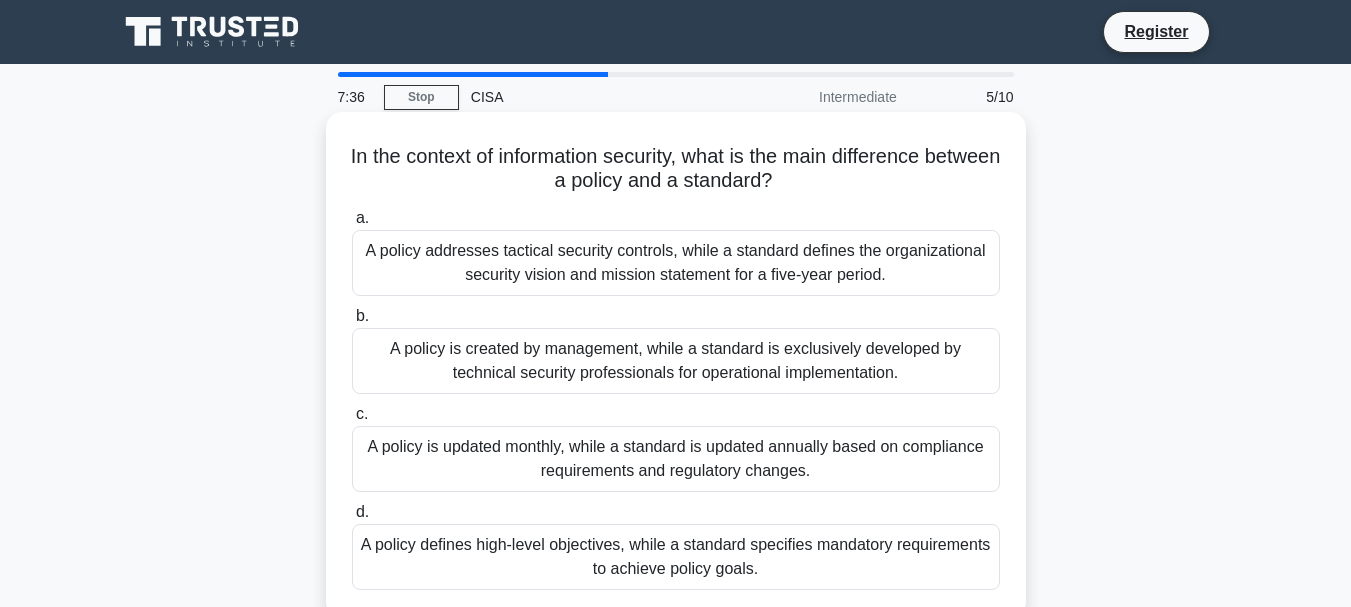 click on "A policy defines high-level objectives, while a standard specifies mandatory requirements to achieve policy goals." at bounding box center (676, 557) 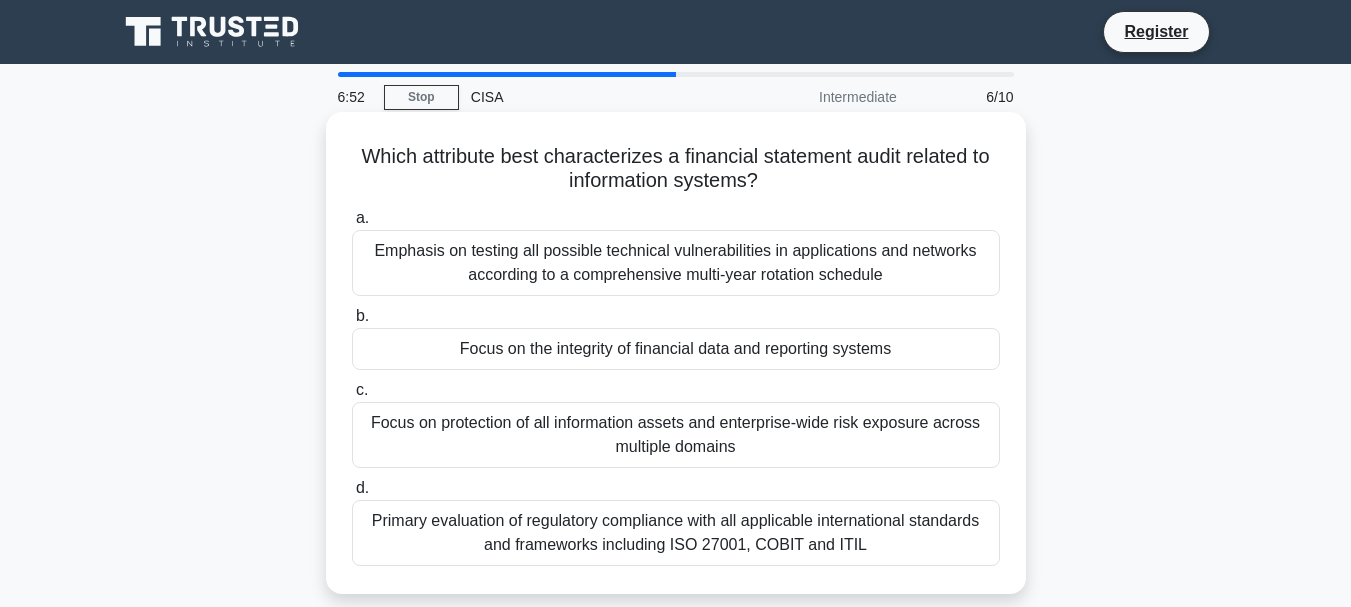click on "Focus on the integrity of financial data and reporting systems" at bounding box center (676, 349) 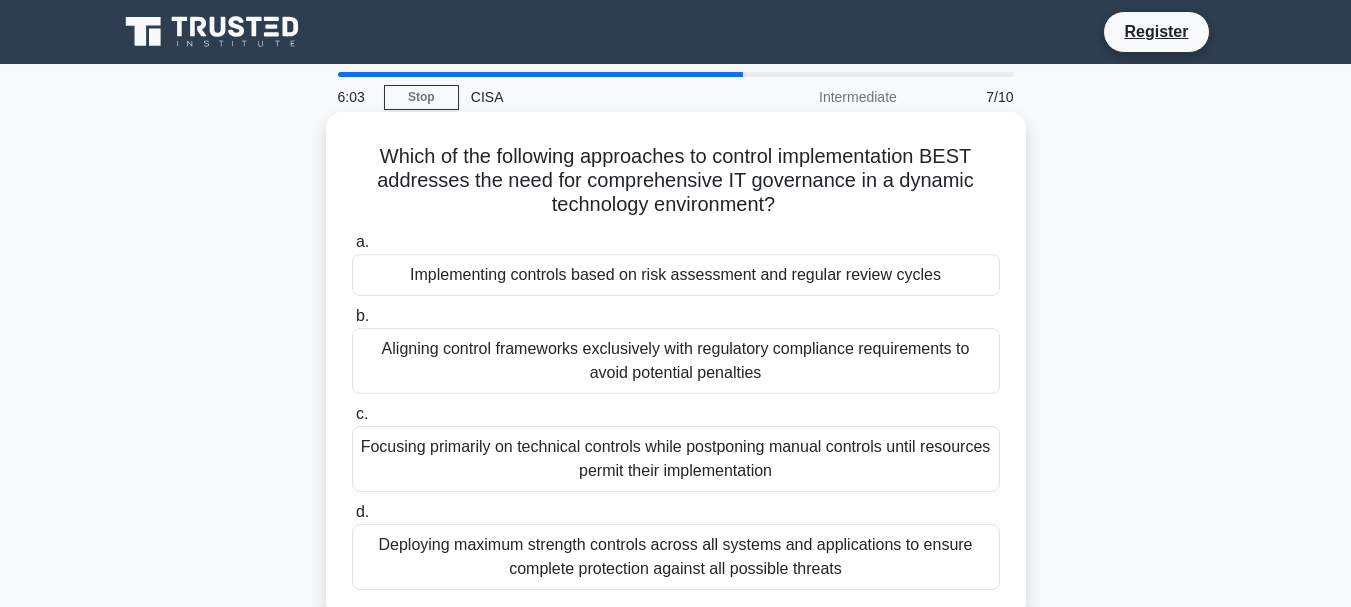 click on "Implementing controls based on risk assessment and regular review cycles" at bounding box center [676, 275] 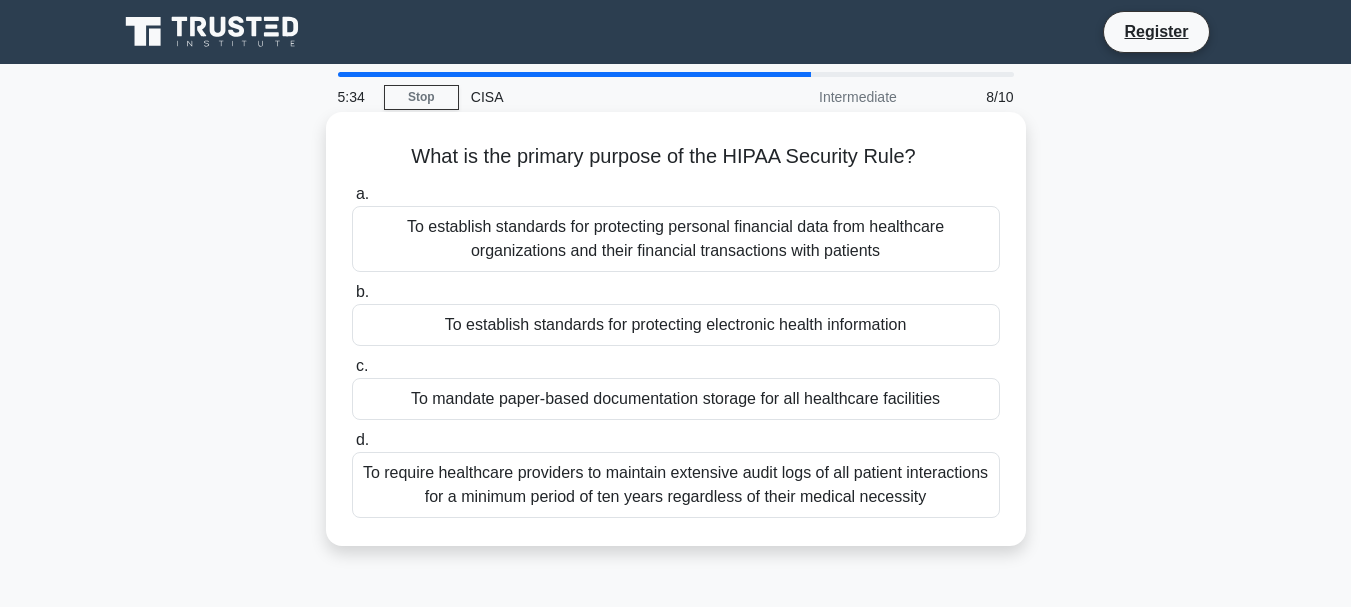 click on "To establish standards for protecting personal financial data from healthcare organizations and their financial transactions with patients" at bounding box center (676, 239) 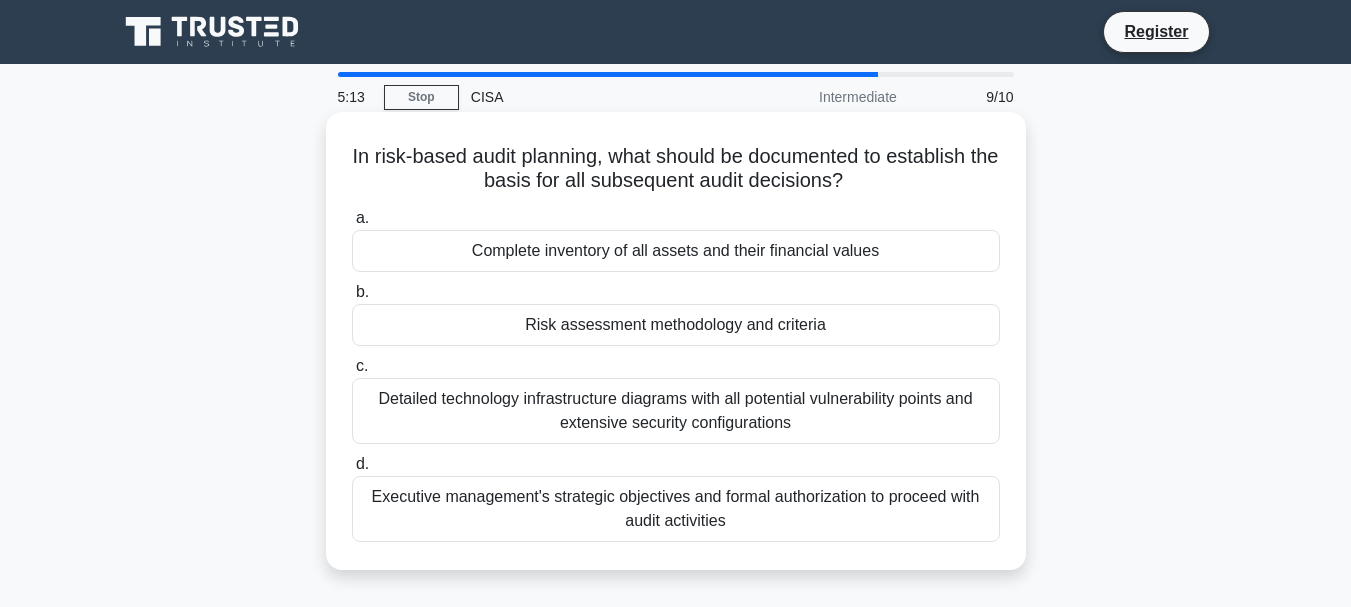 click on "Risk assessment methodology and criteria" at bounding box center (676, 325) 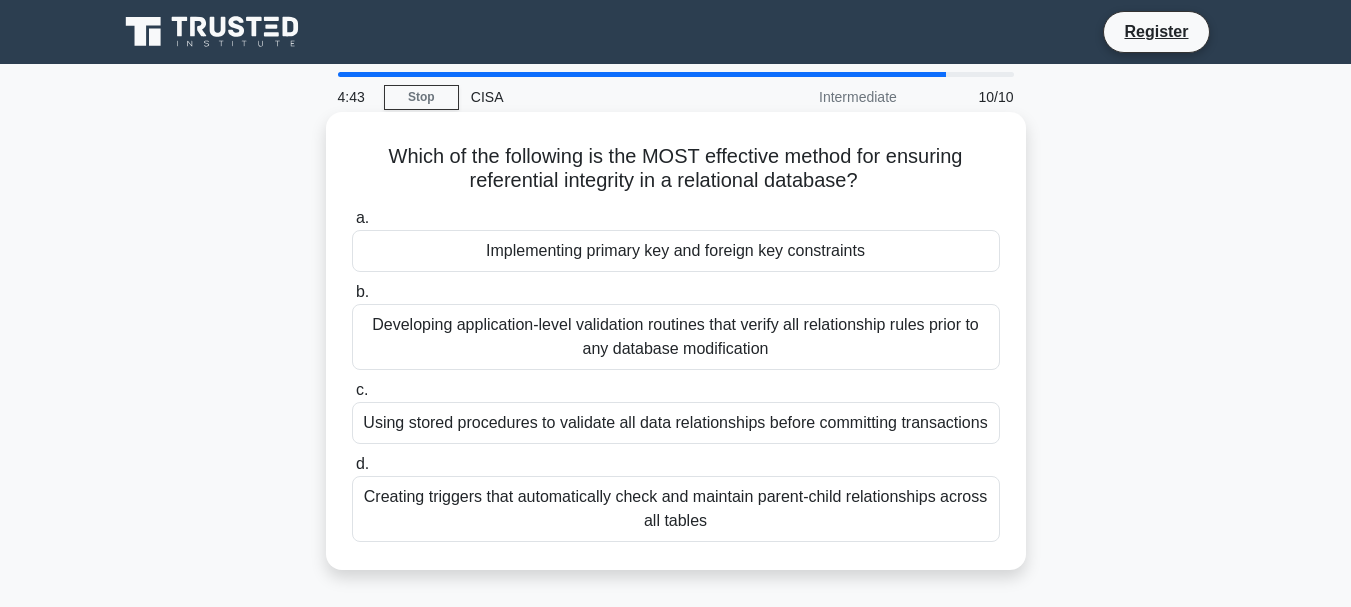 click on "Implementing primary key and foreign key constraints" at bounding box center (676, 251) 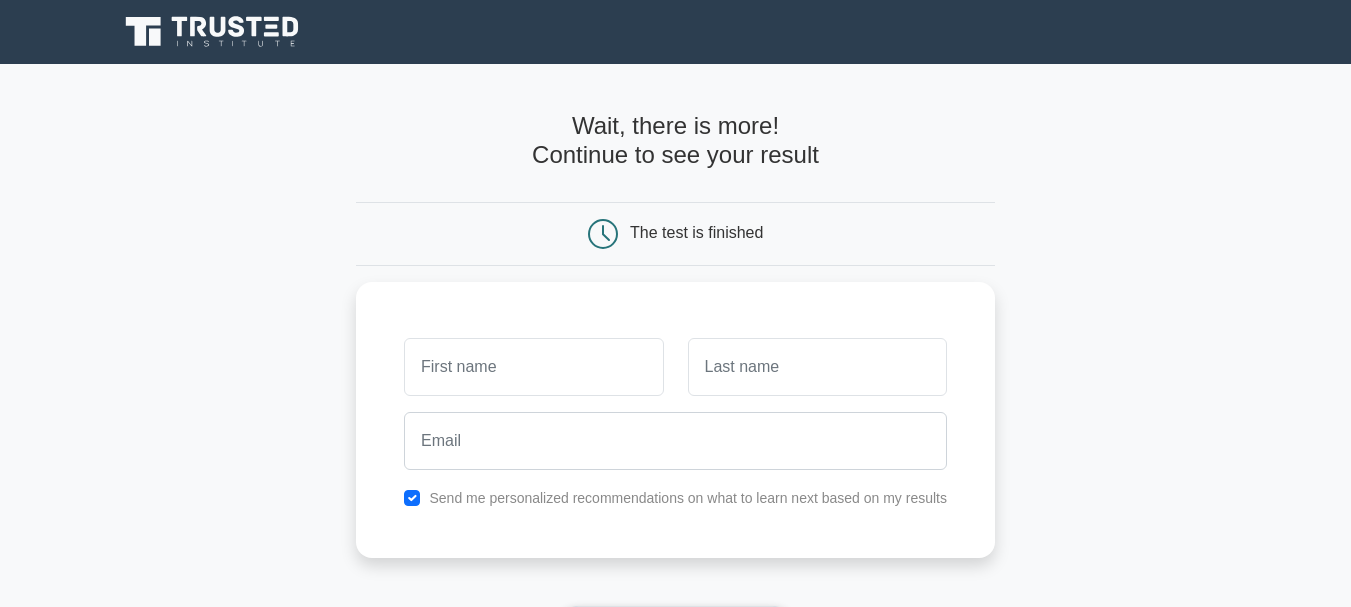 scroll, scrollTop: 0, scrollLeft: 0, axis: both 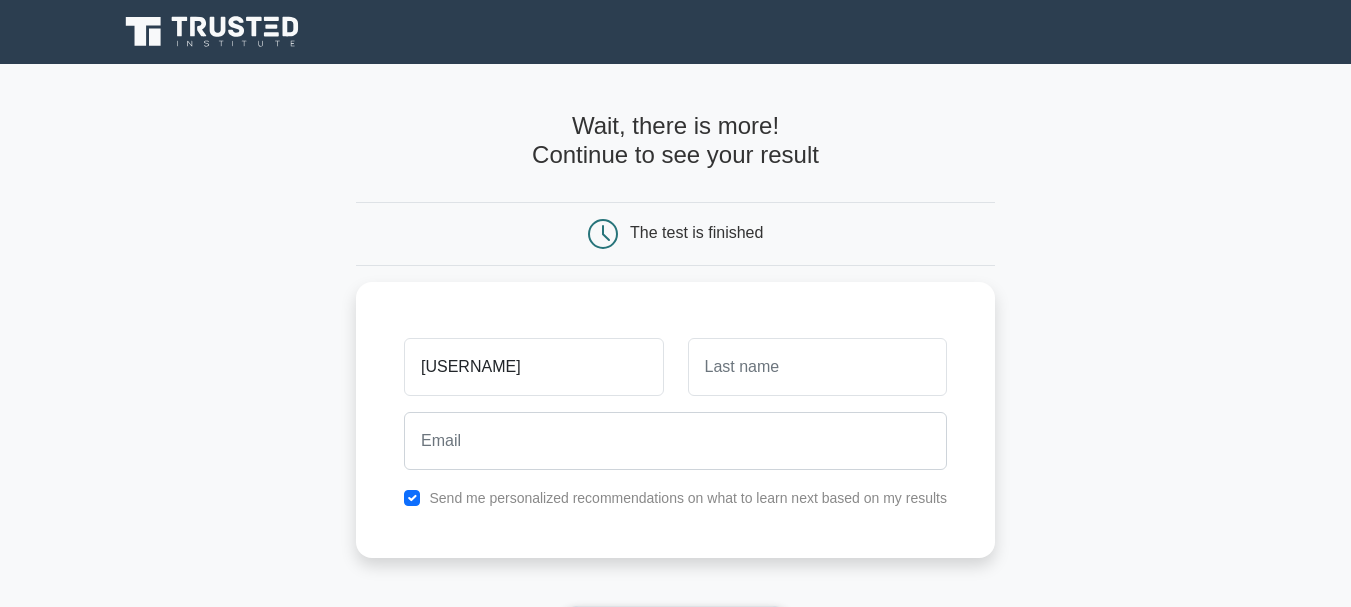 type on "[USERNAME]" 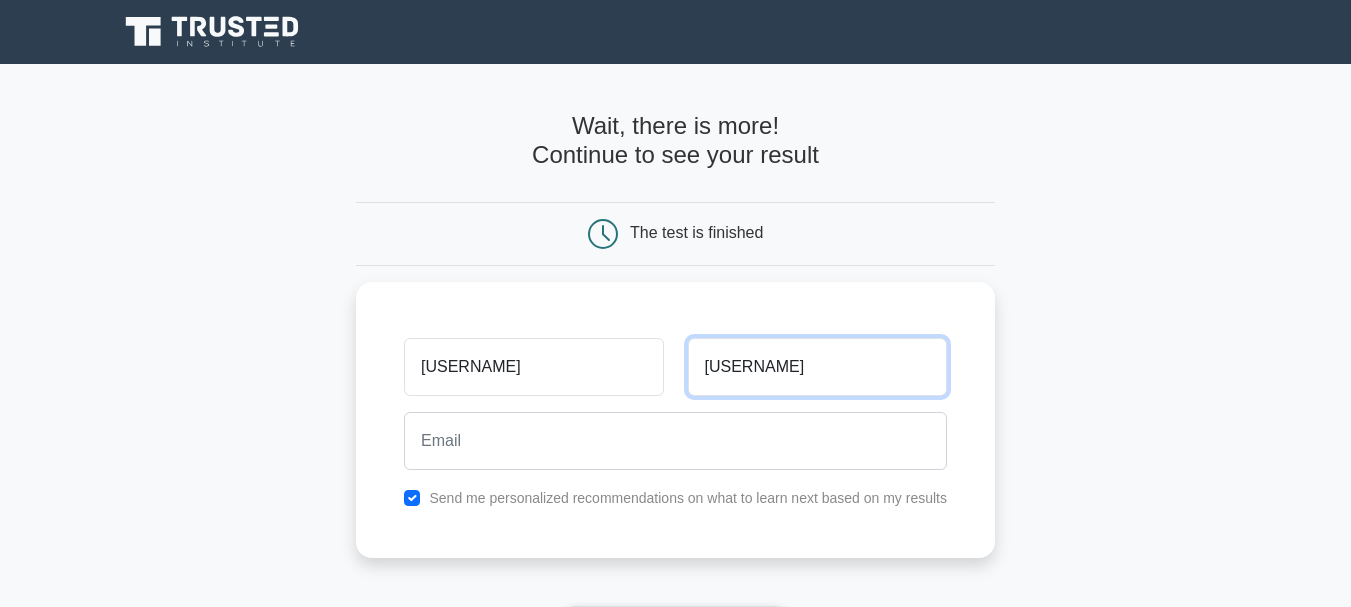 type on "[USERNAME]" 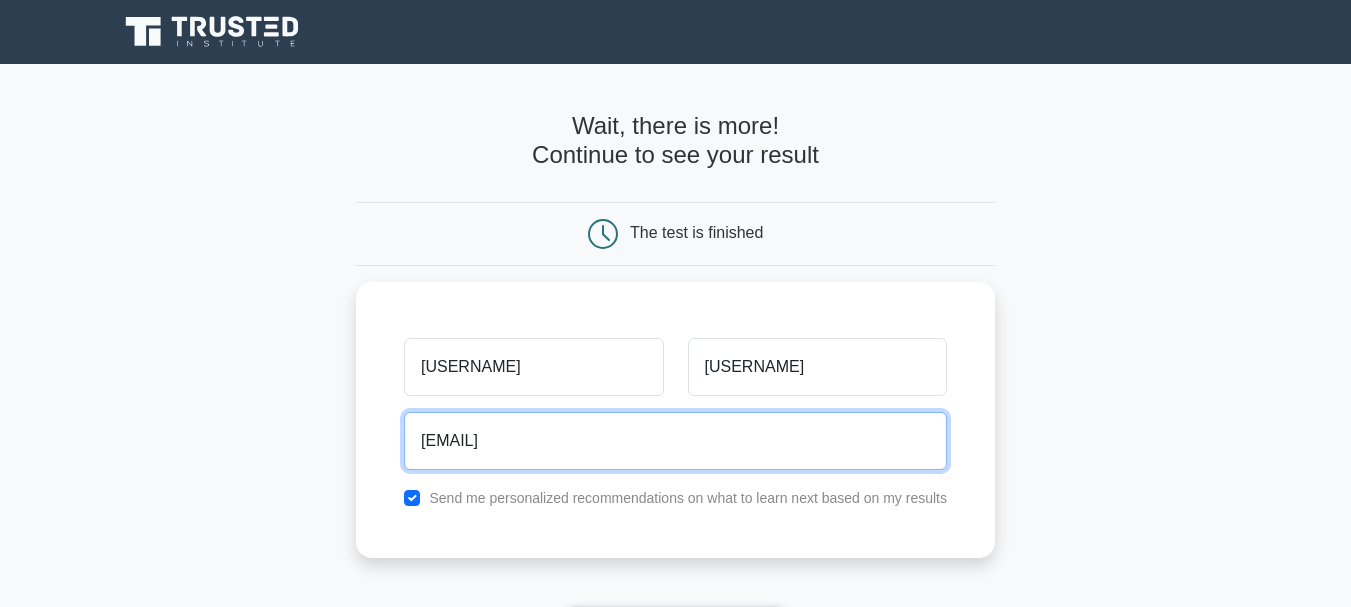 scroll, scrollTop: 100, scrollLeft: 0, axis: vertical 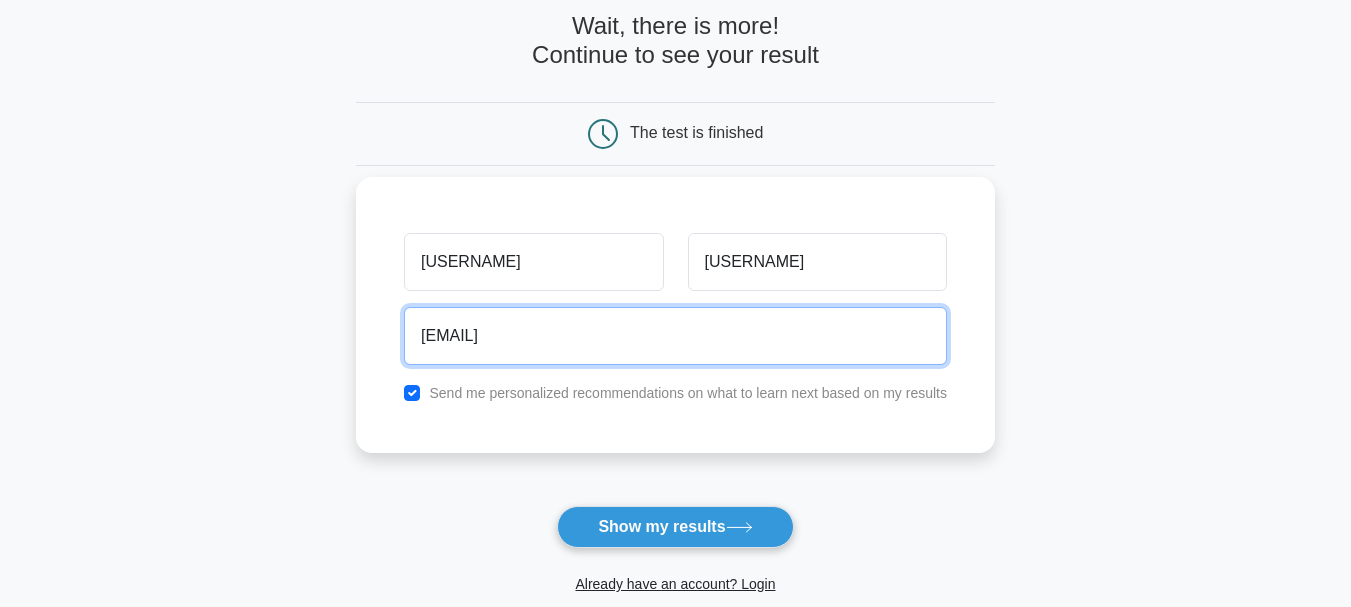 type on "[EMAIL]" 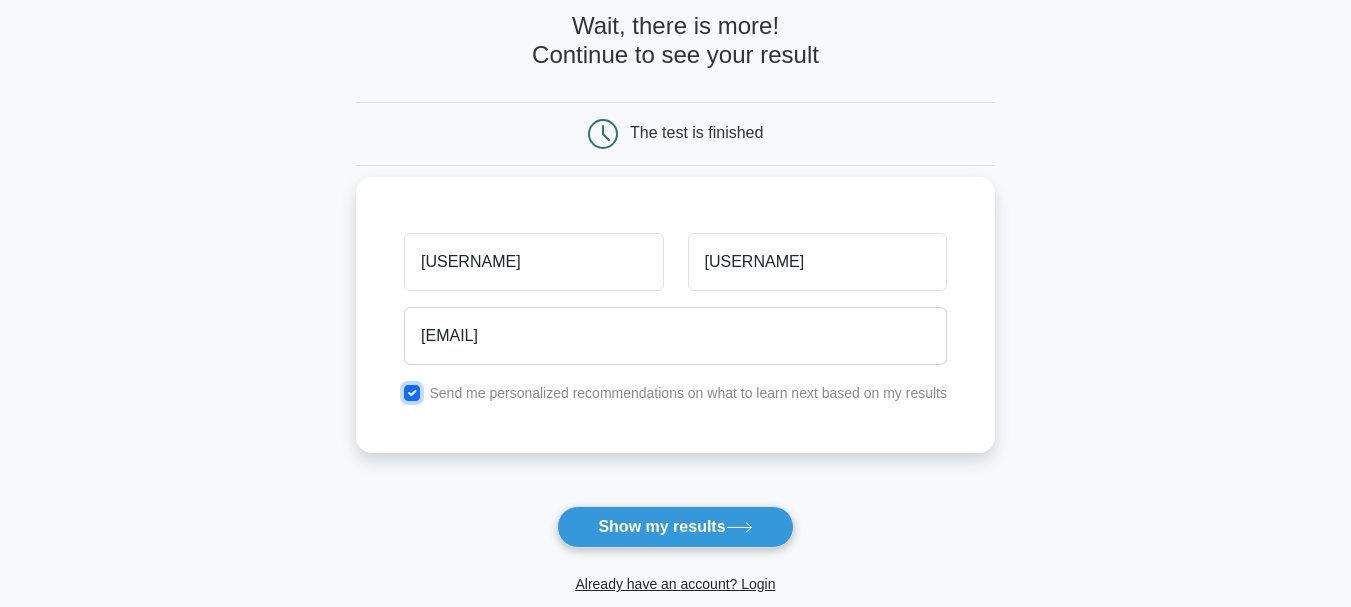 click at bounding box center [412, 393] 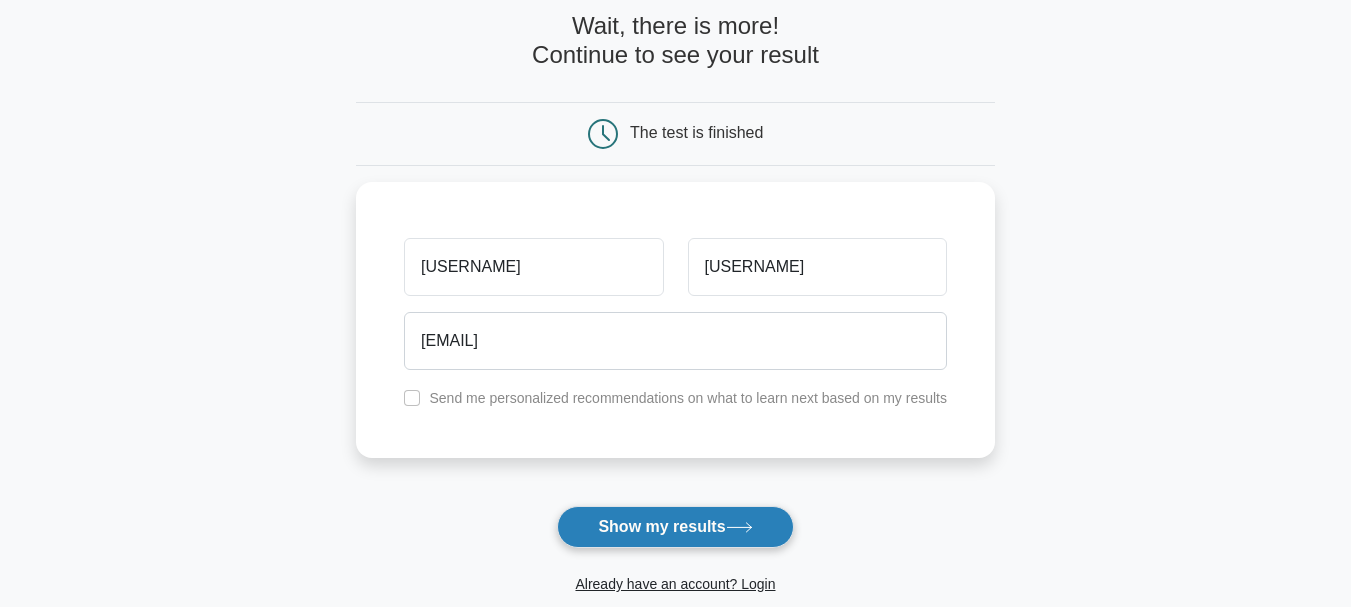 click on "Show my results" at bounding box center [675, 527] 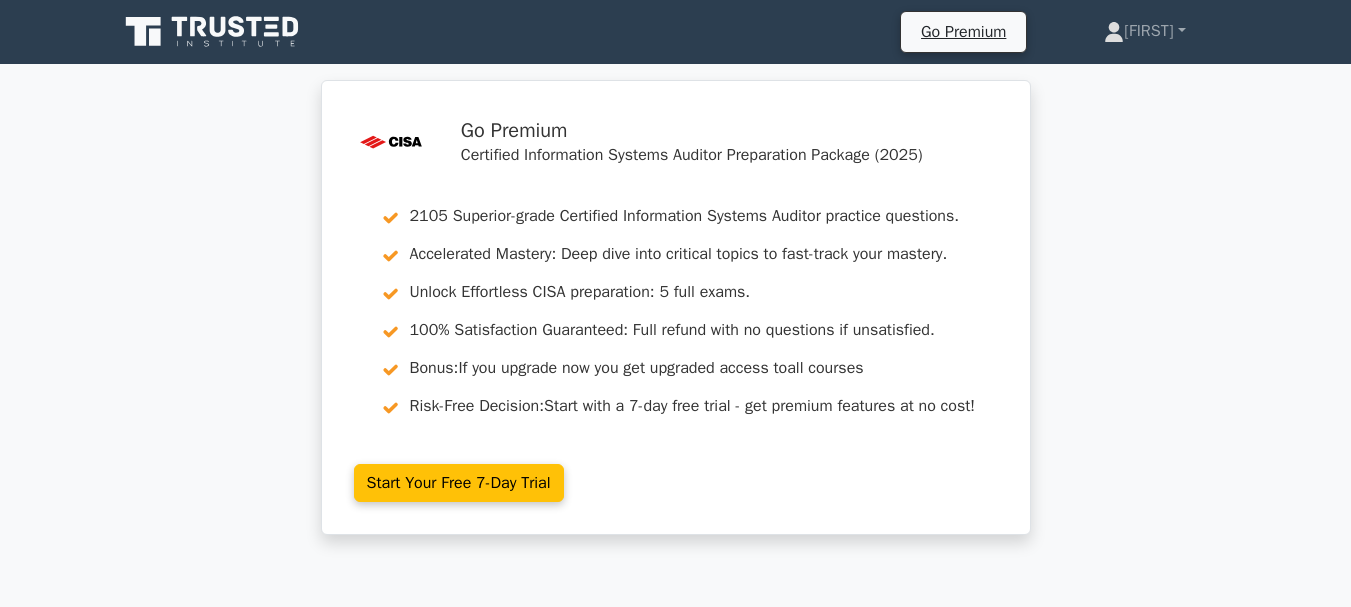 scroll, scrollTop: 0, scrollLeft: 0, axis: both 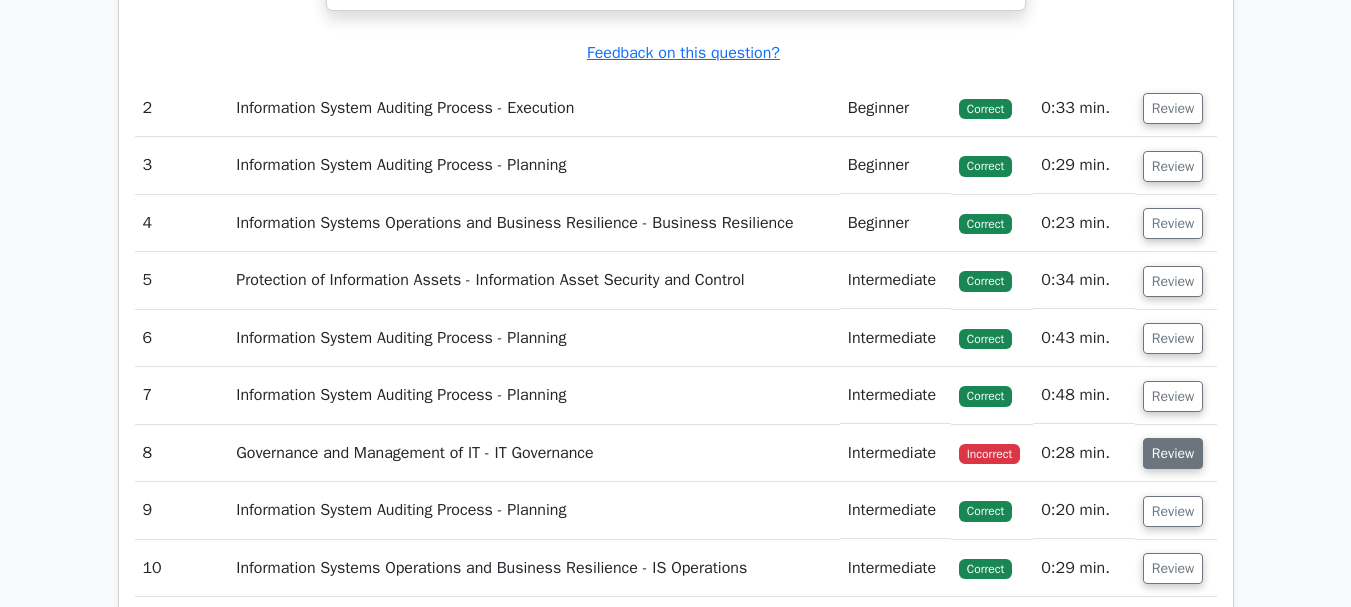 click on "Review" at bounding box center (1173, 453) 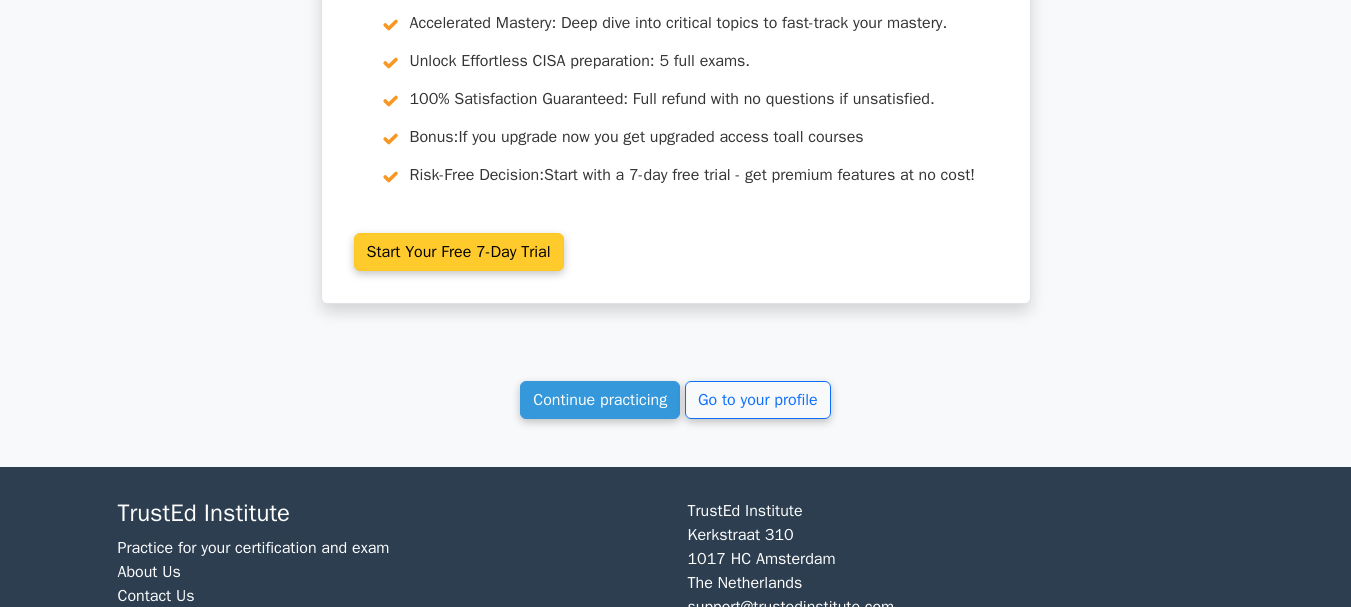 scroll, scrollTop: 4479, scrollLeft: 0, axis: vertical 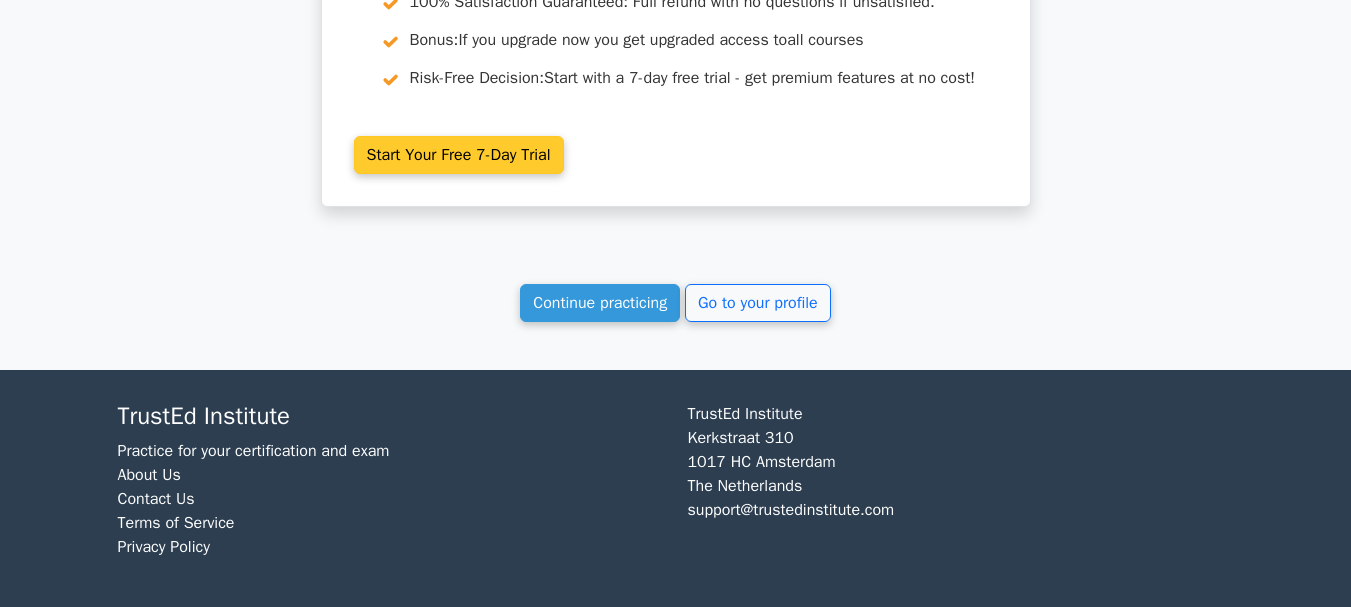 type 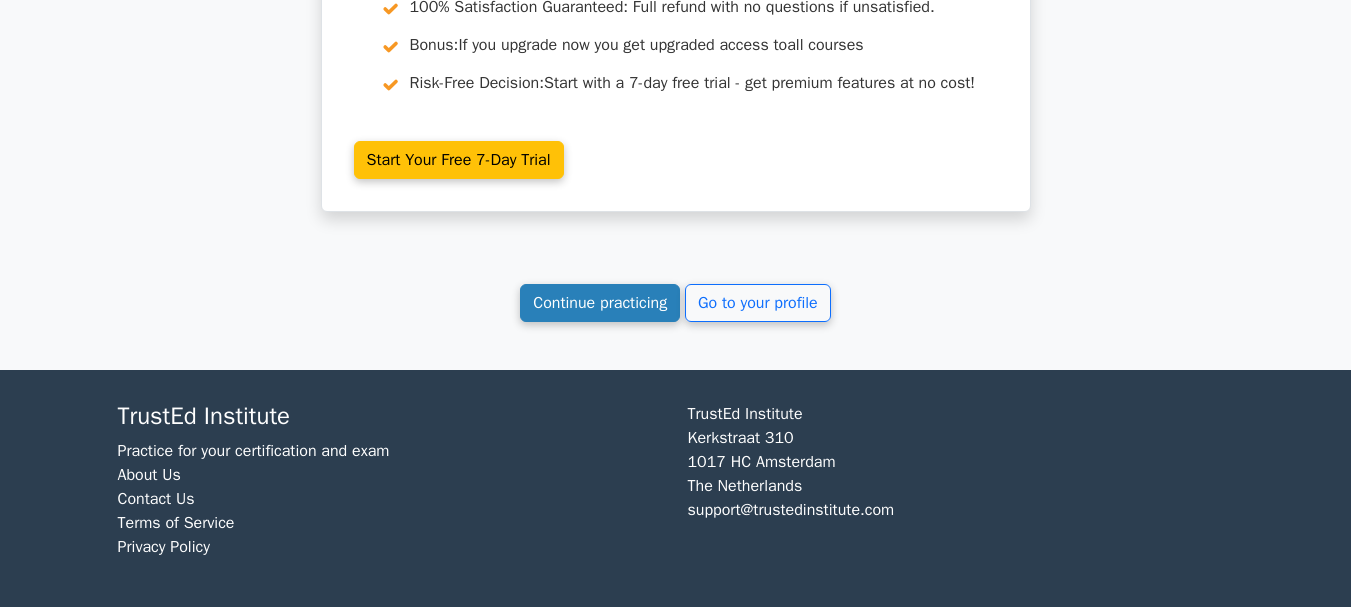 click on "Continue practicing" at bounding box center [600, 303] 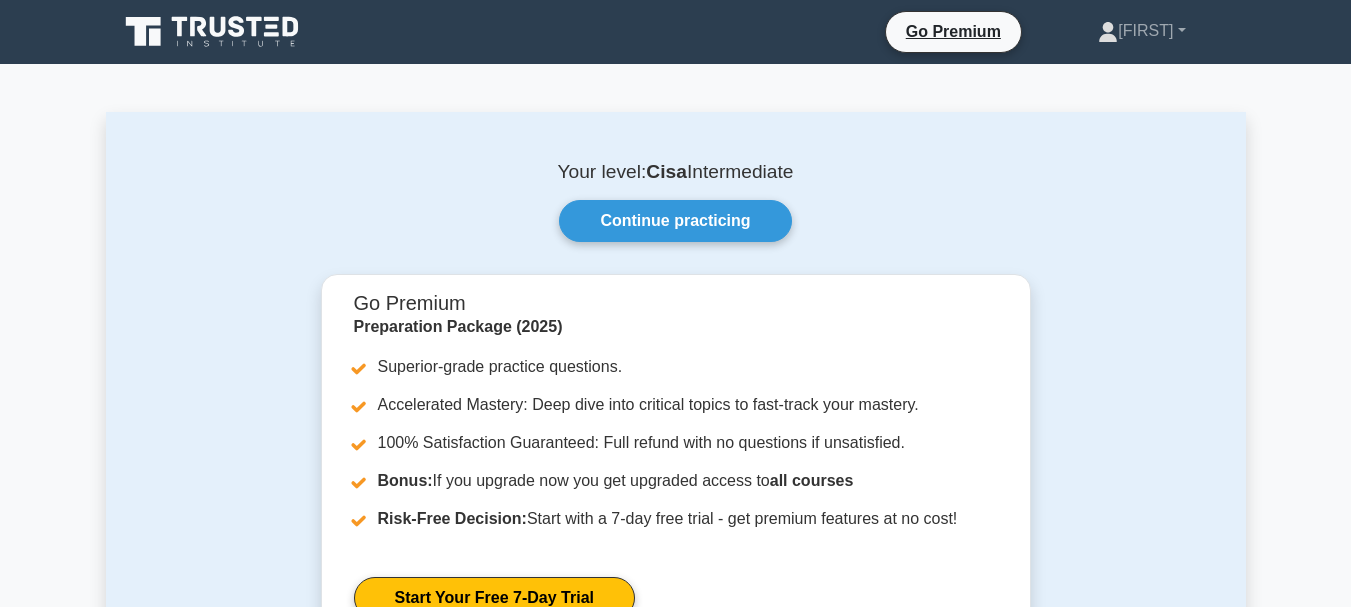 scroll, scrollTop: 0, scrollLeft: 0, axis: both 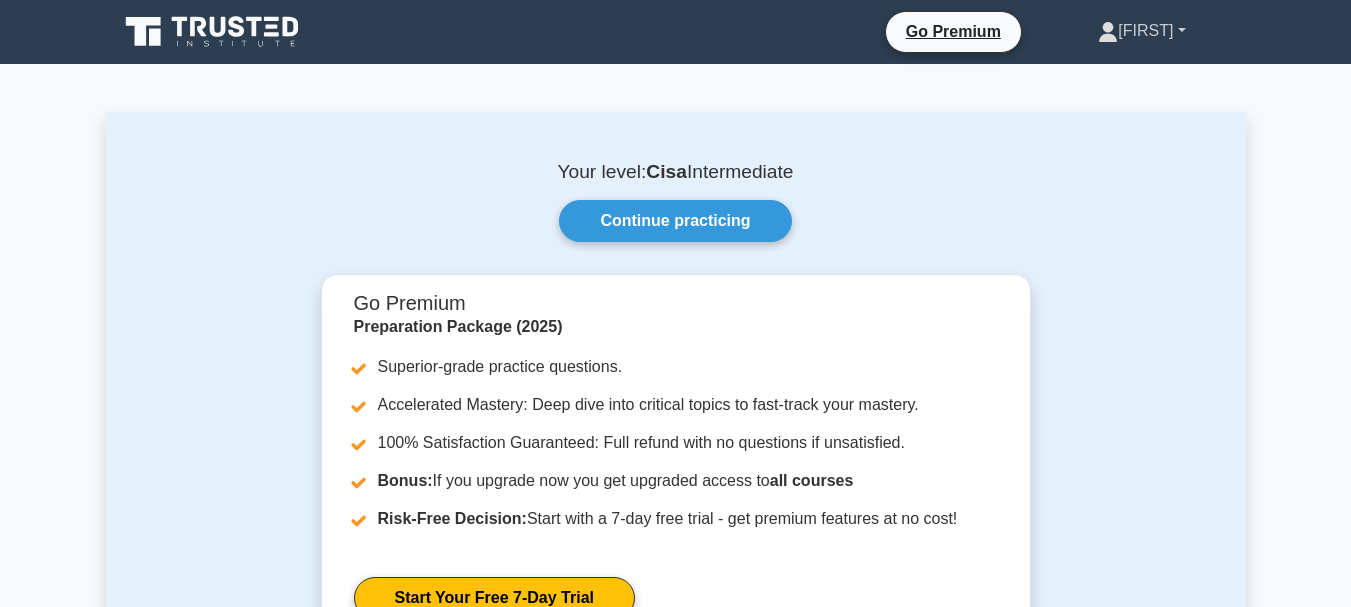 click on "[FIRST]" at bounding box center (1141, 31) 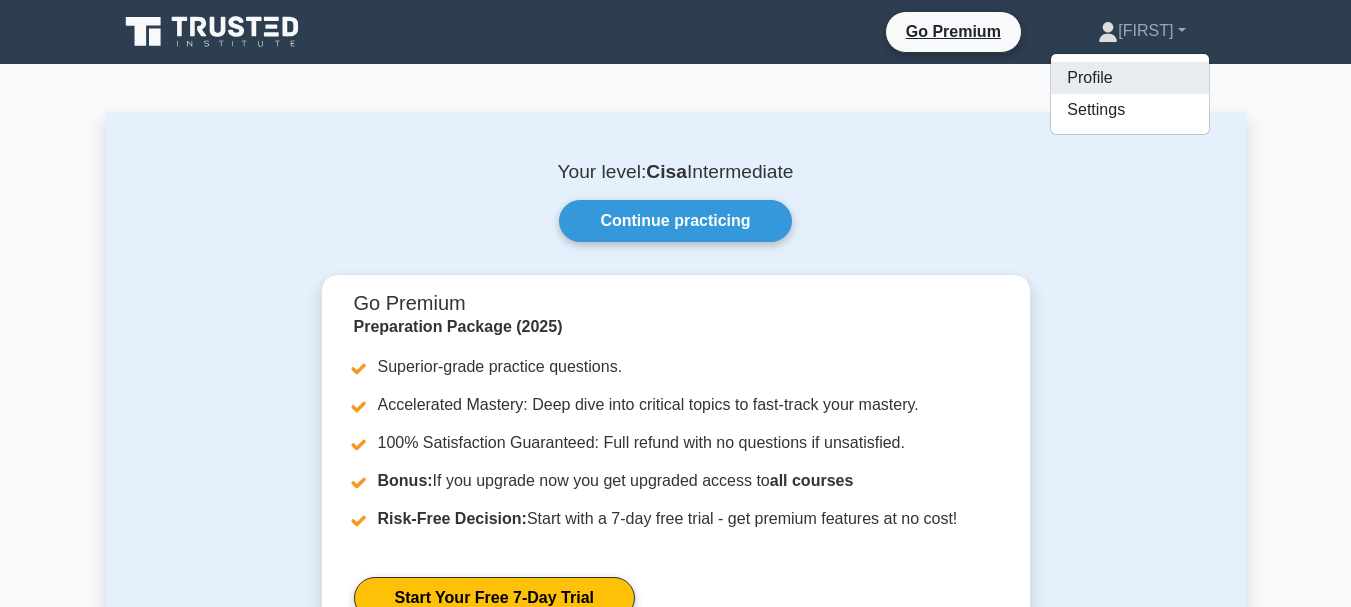 click on "Profile" at bounding box center [1130, 78] 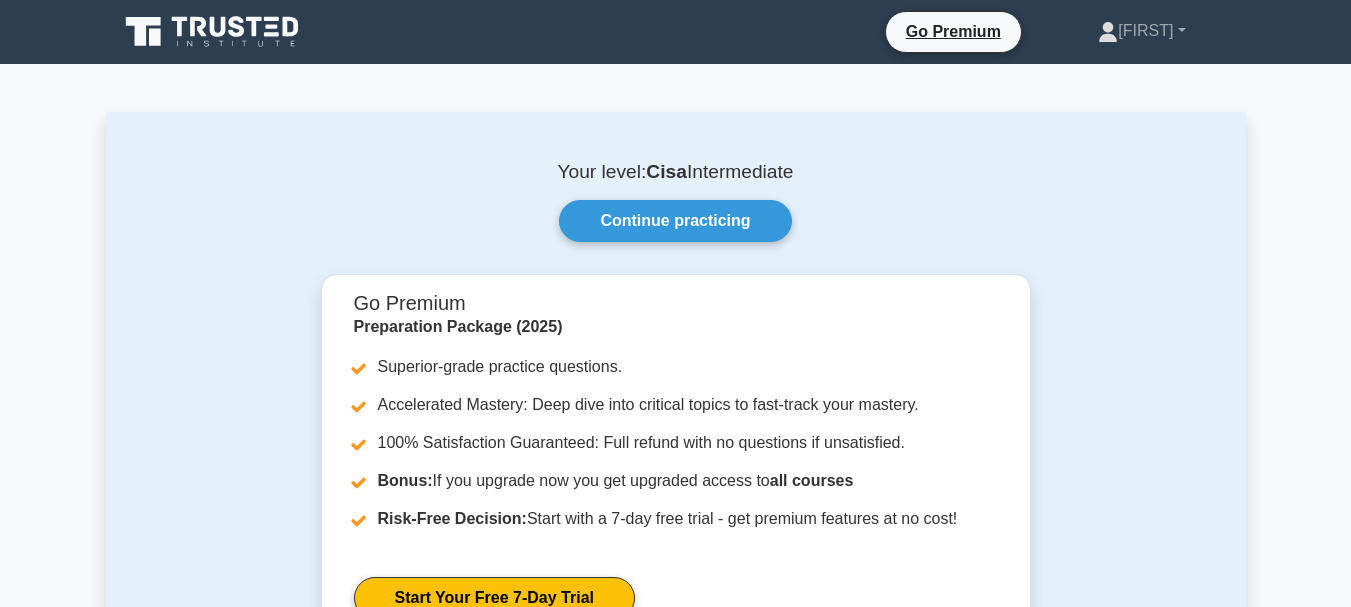 scroll, scrollTop: 0, scrollLeft: 0, axis: both 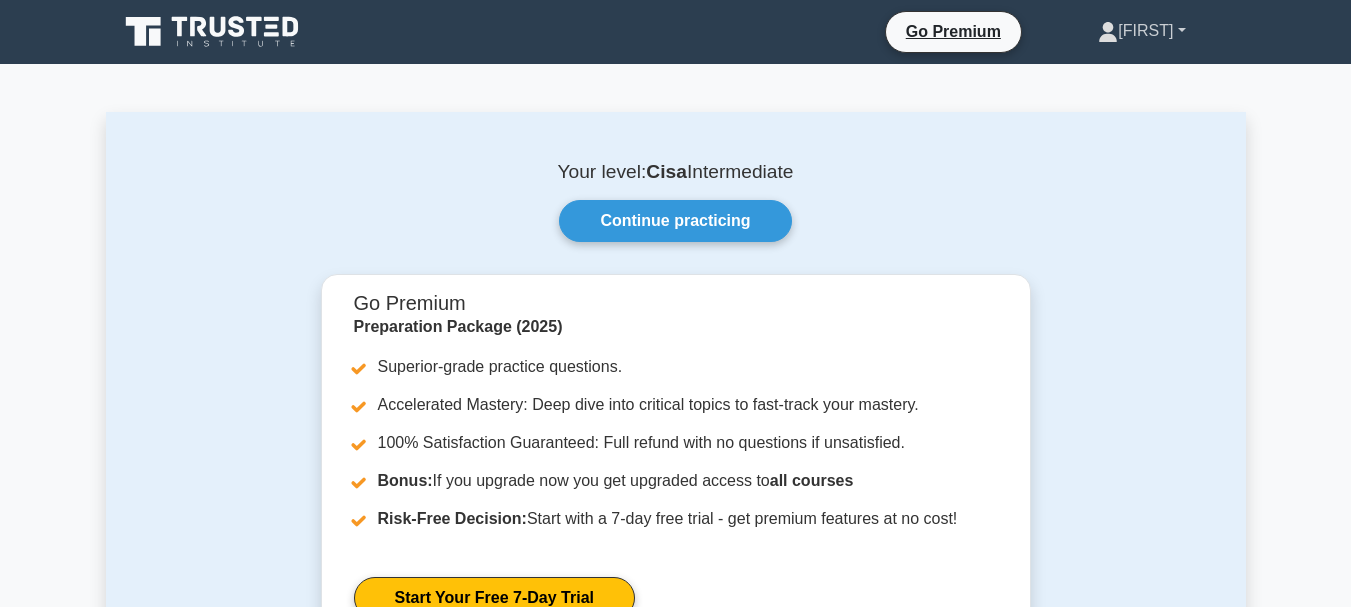 click on "[FIRST]" at bounding box center (1141, 31) 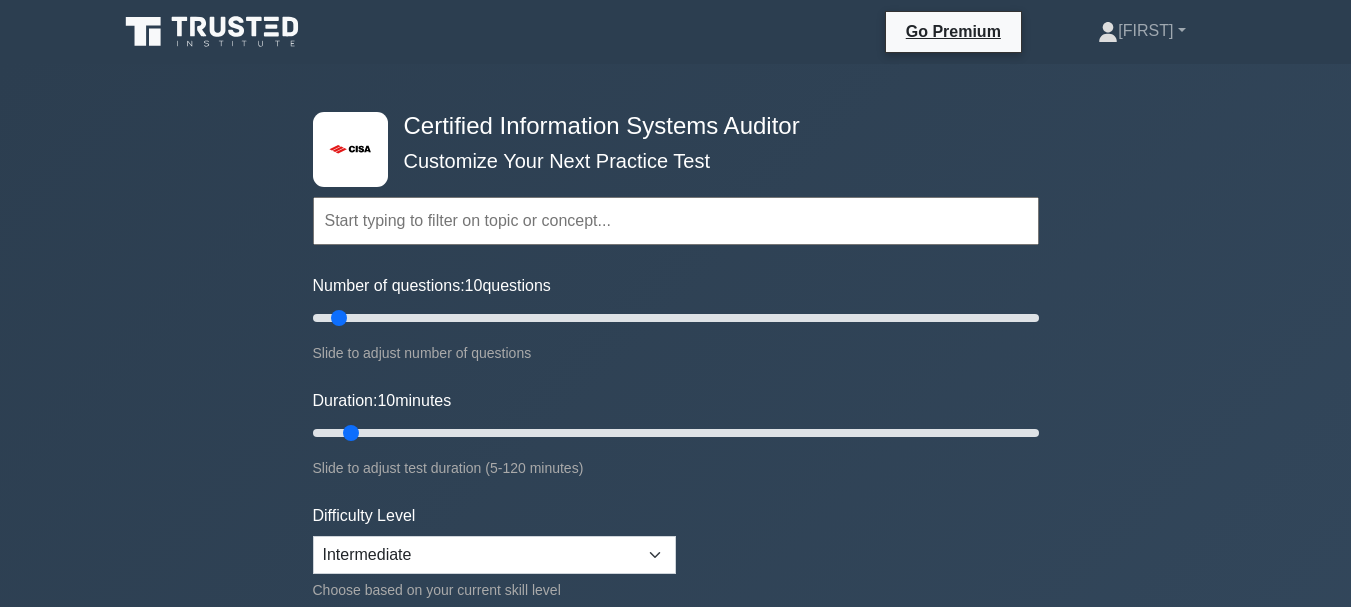 scroll, scrollTop: 0, scrollLeft: 0, axis: both 